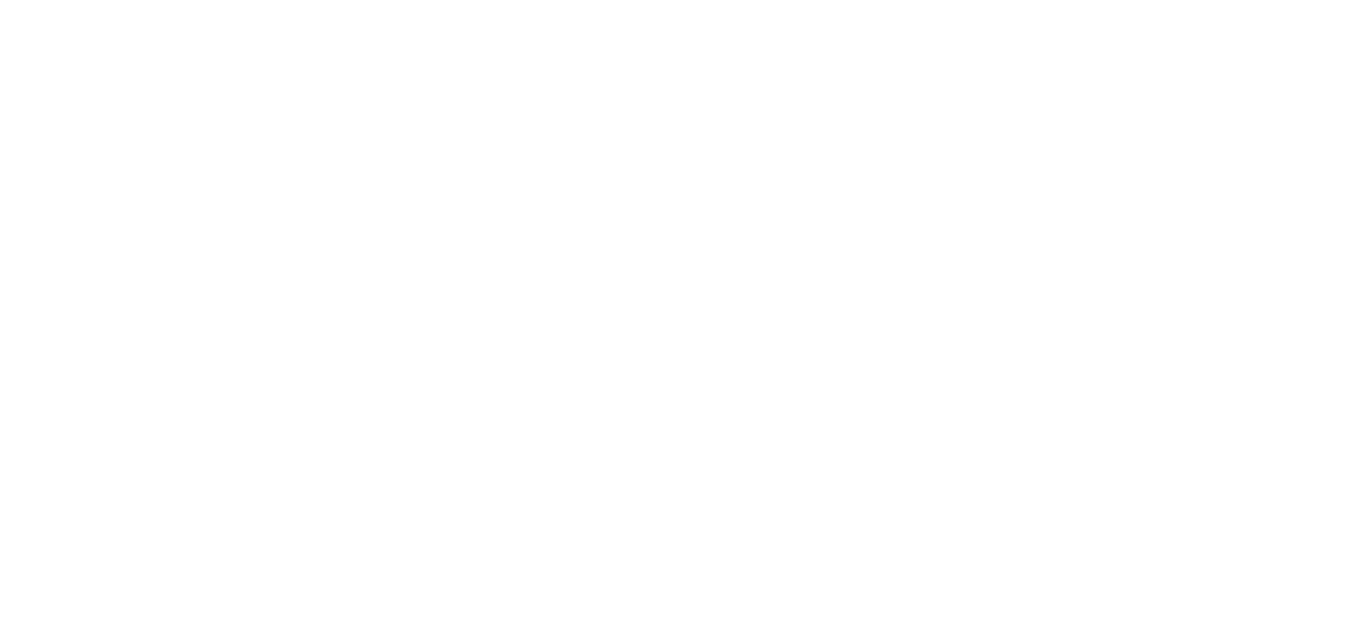 scroll, scrollTop: 0, scrollLeft: 0, axis: both 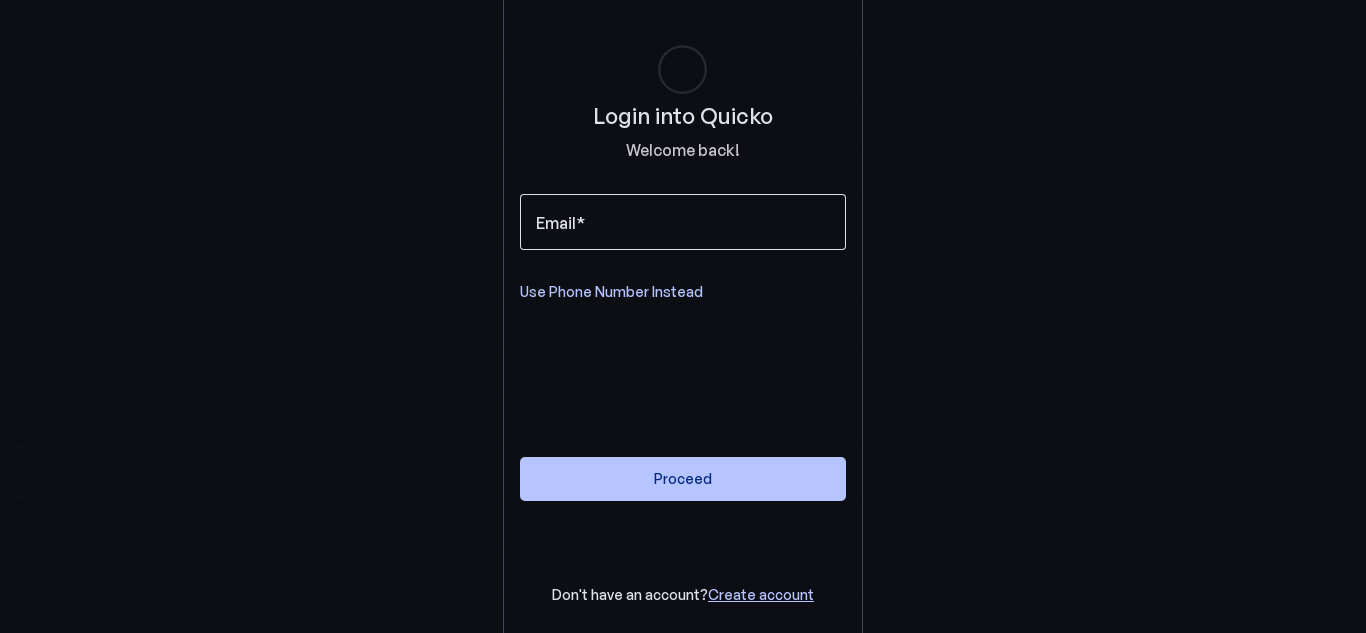 click at bounding box center (683, 222) 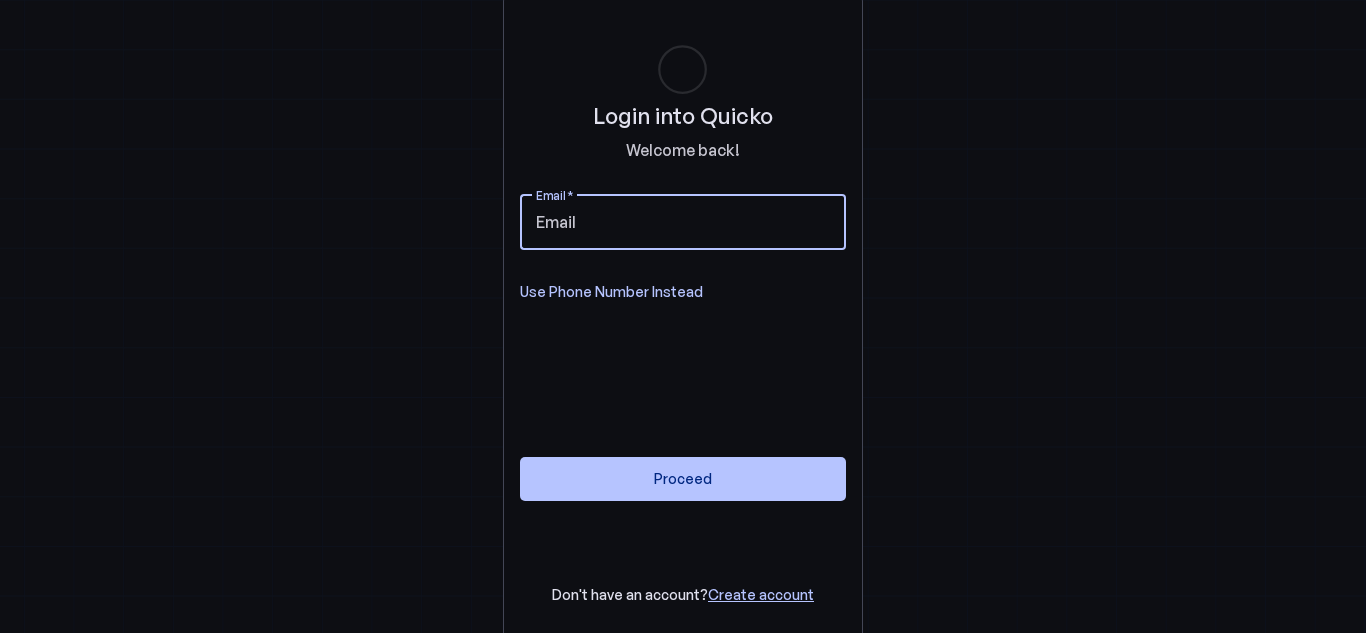 click on "Email" at bounding box center [683, 222] 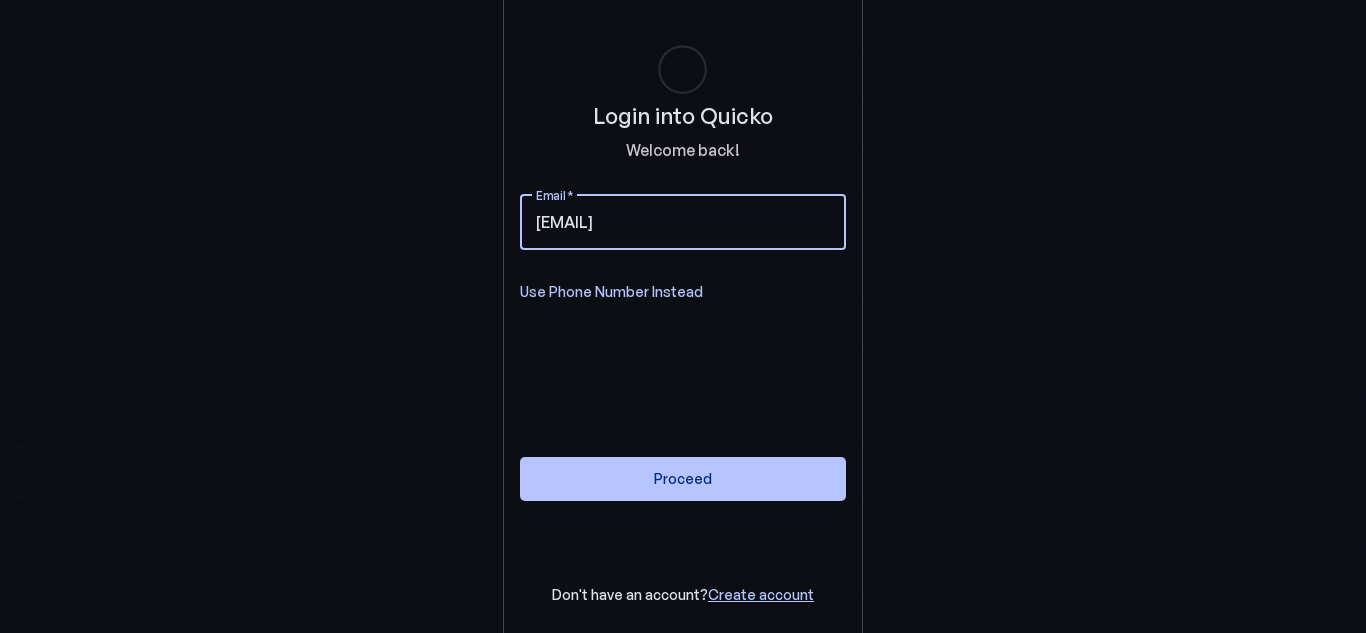 type on "[EMAIL]" 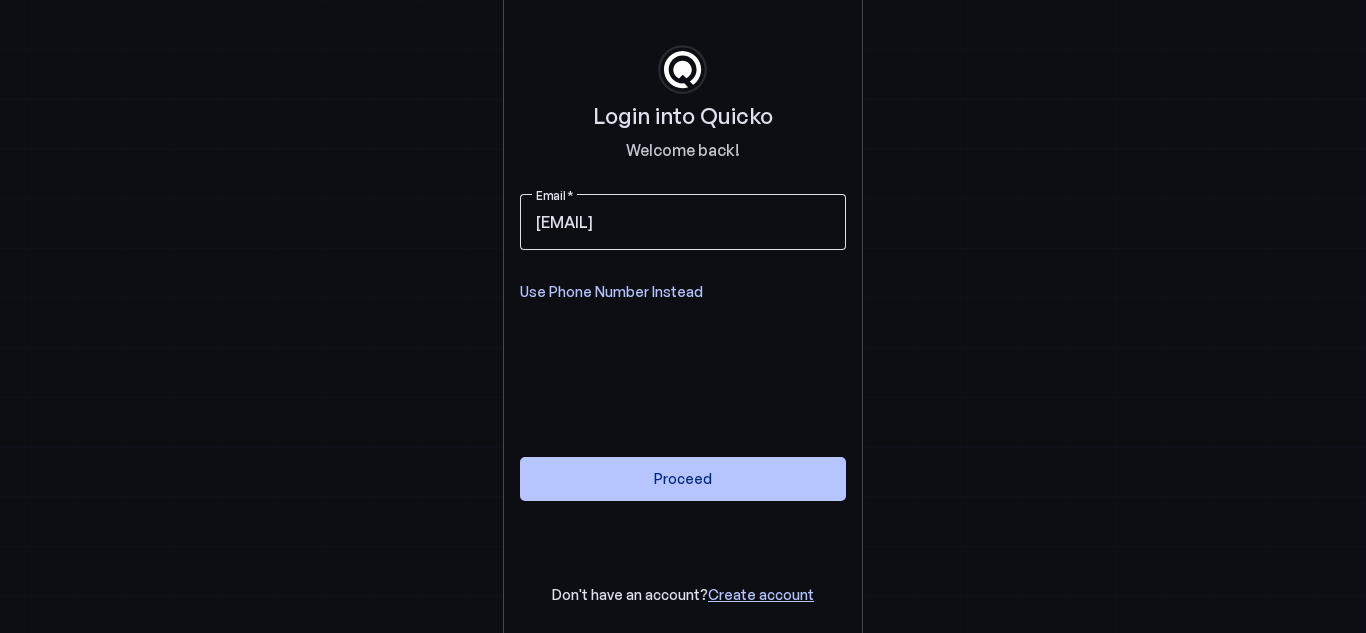 type 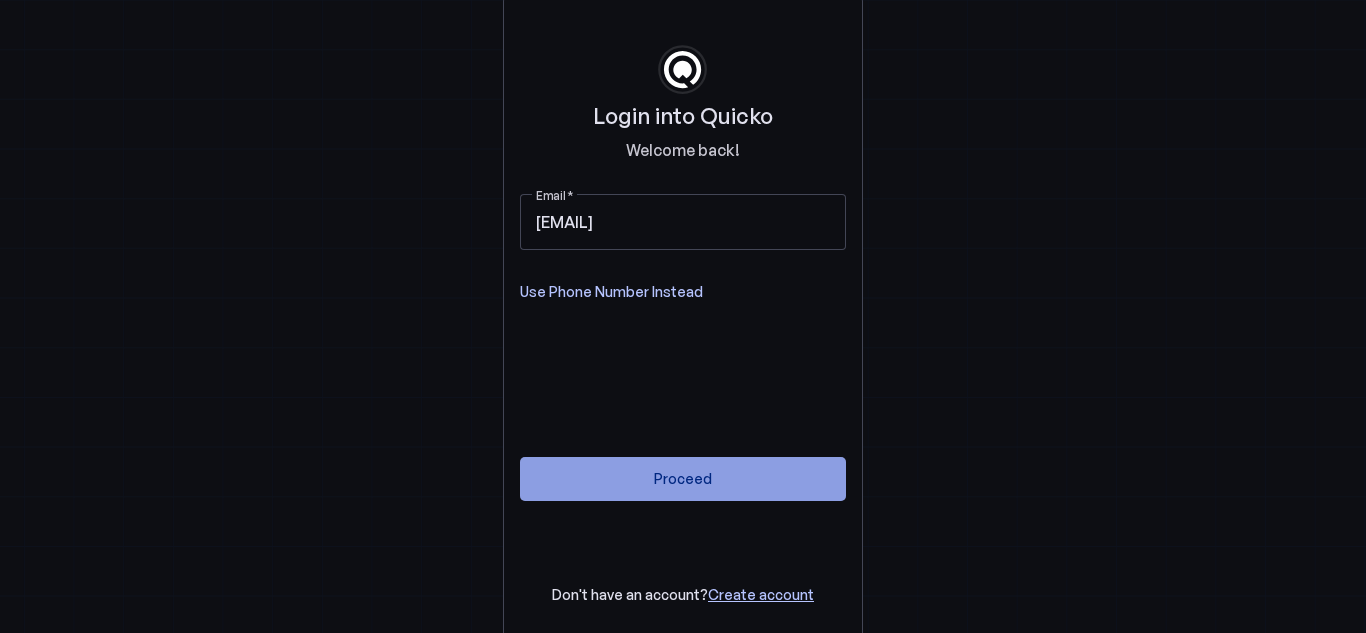 click on "Proceed" at bounding box center [683, 478] 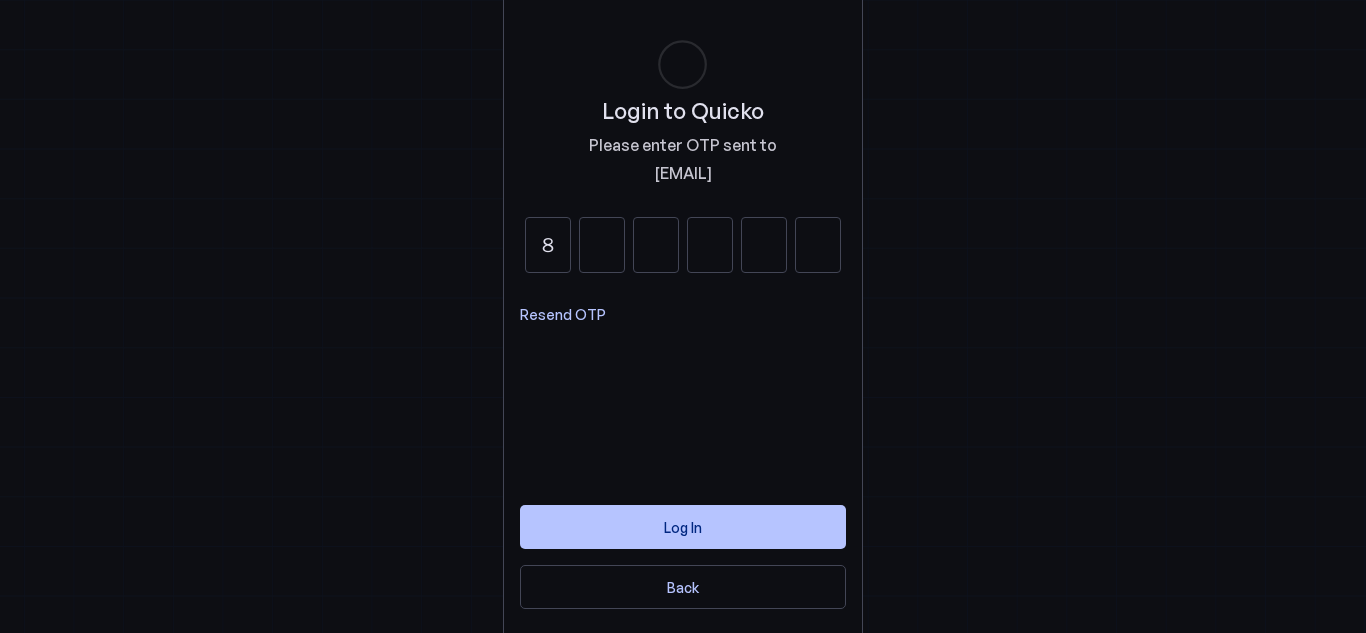type on "8" 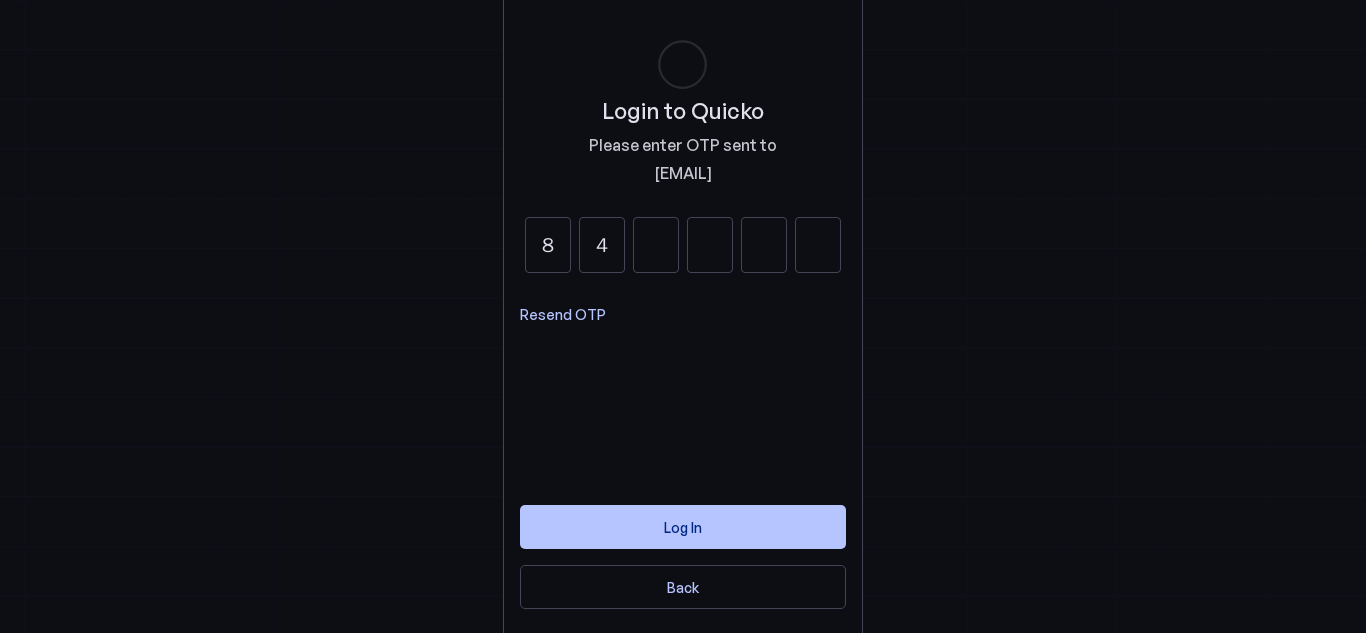 type on "4" 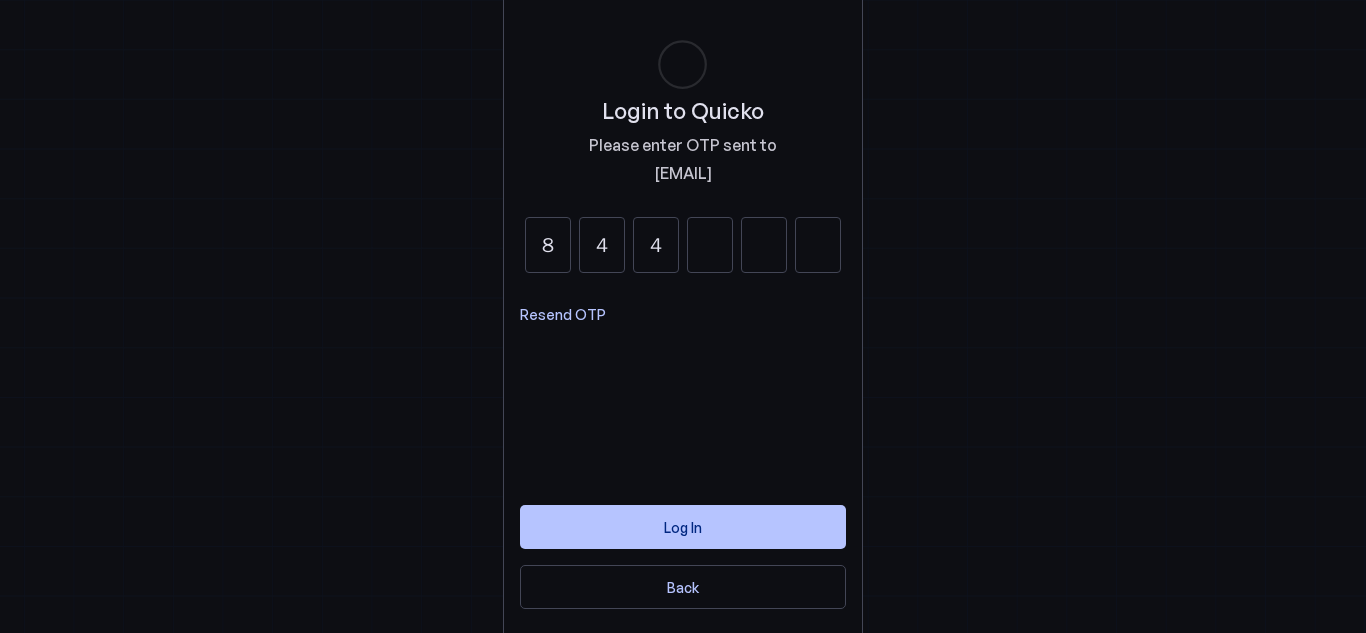 type on "4" 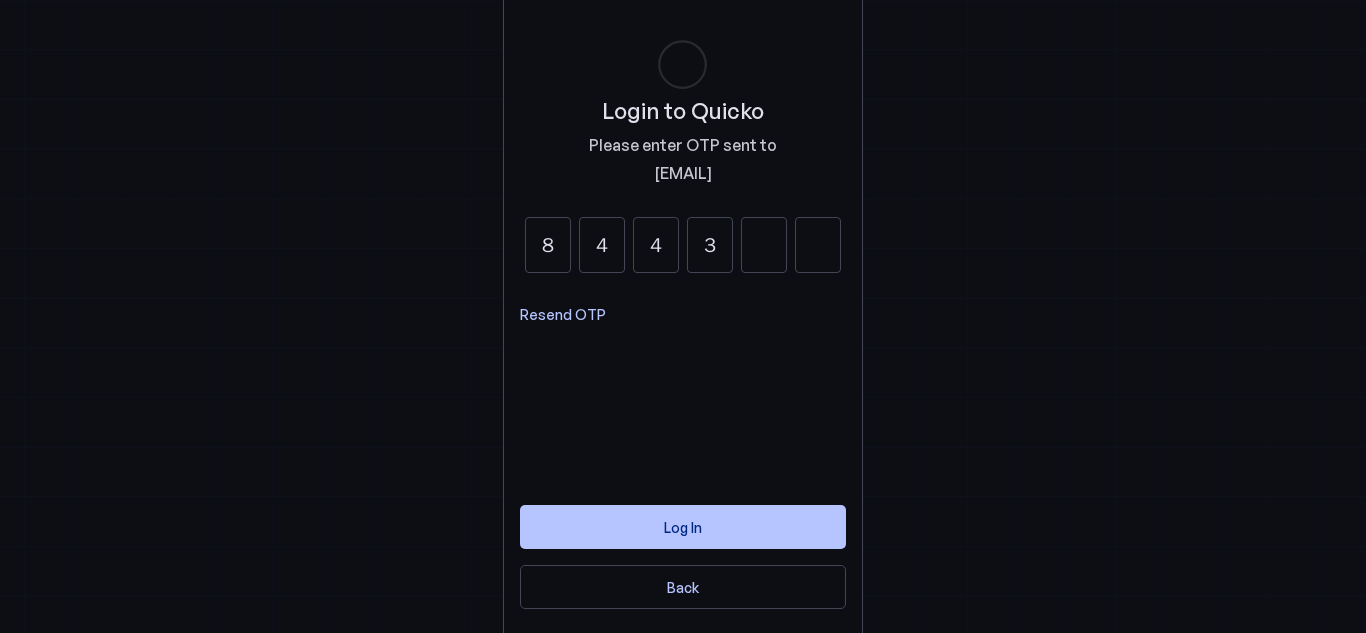 type on "3" 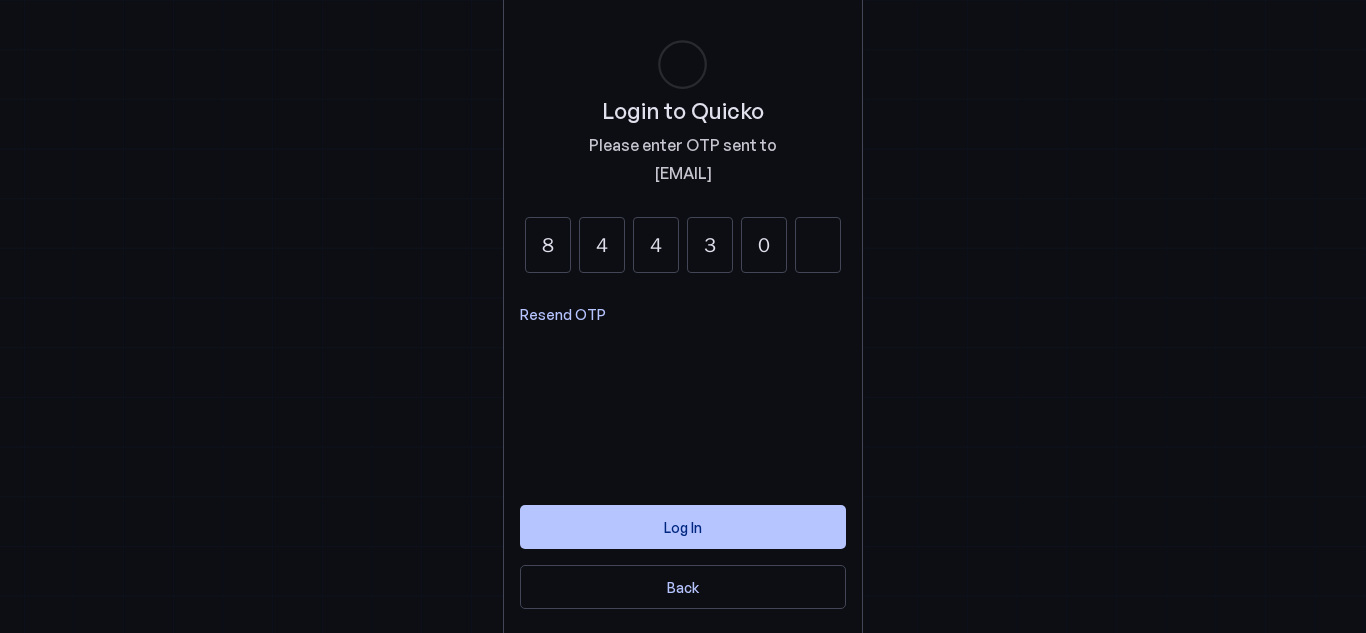 type on "0" 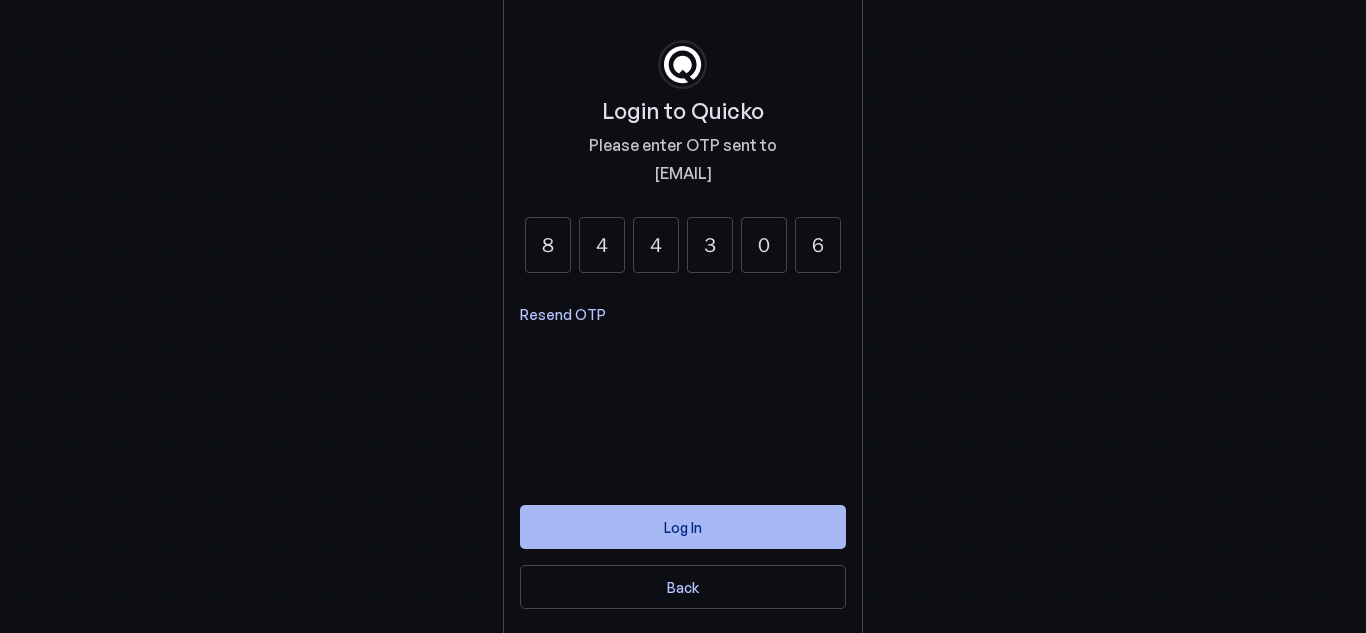 type on "6" 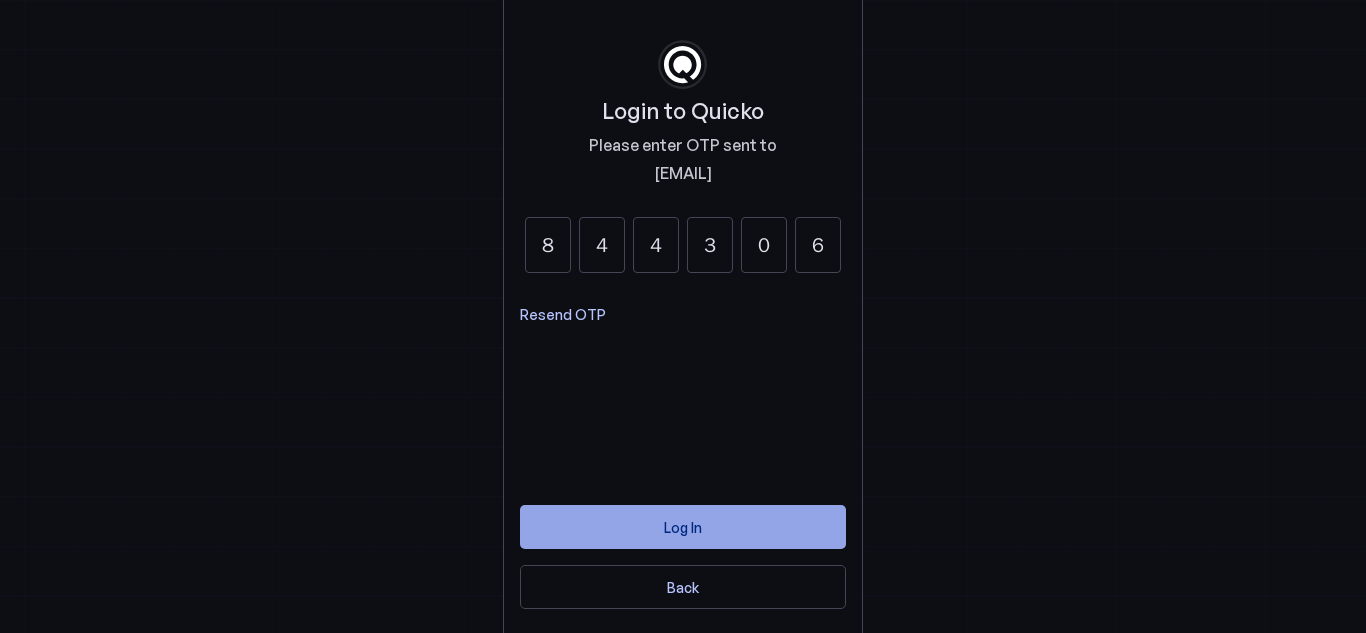 click at bounding box center (683, 527) 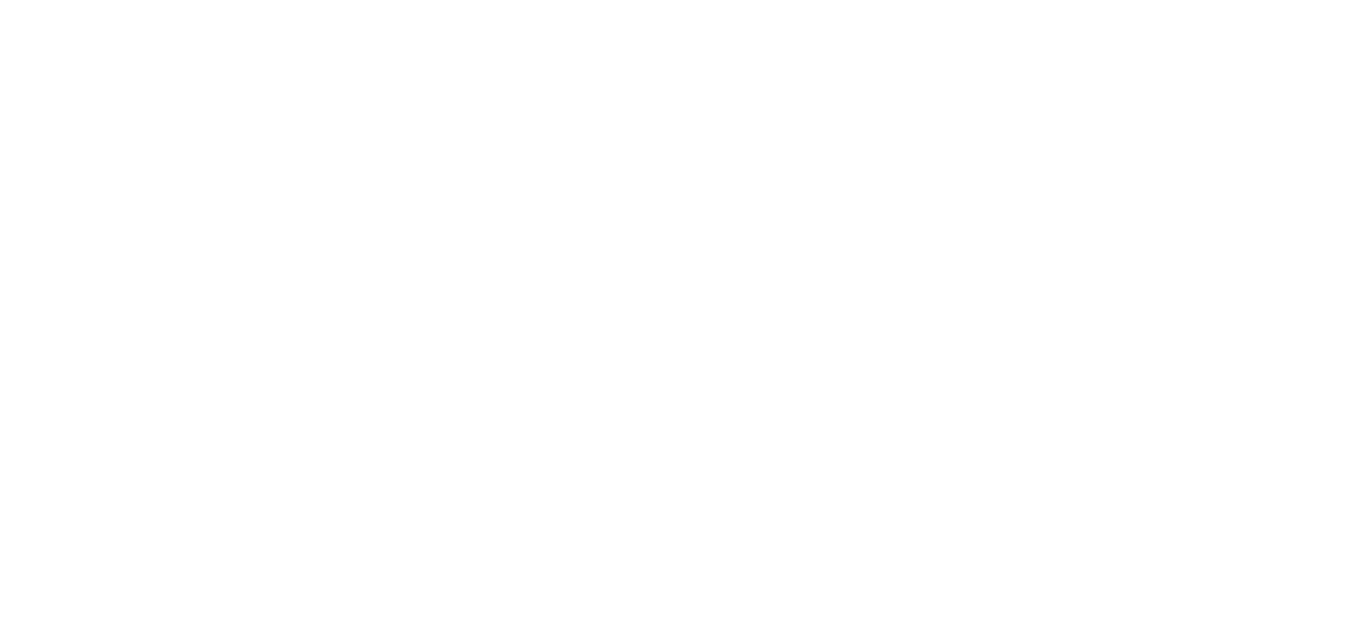 scroll, scrollTop: 0, scrollLeft: 0, axis: both 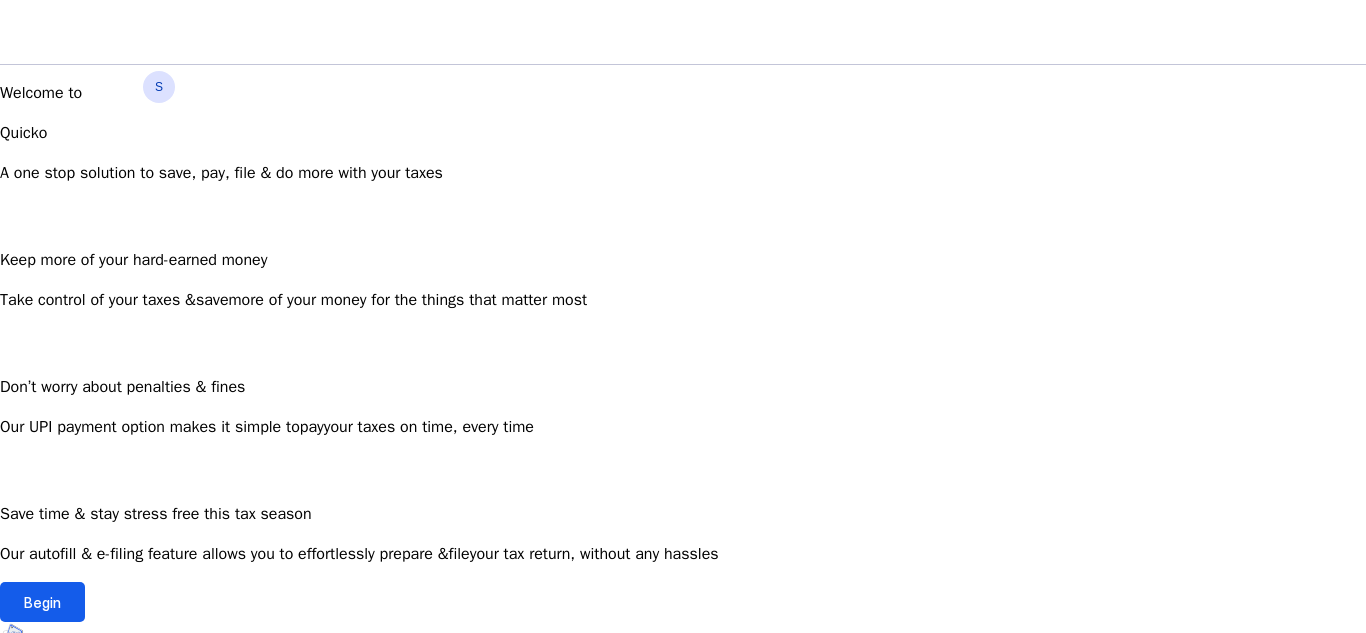 click at bounding box center [42, 602] 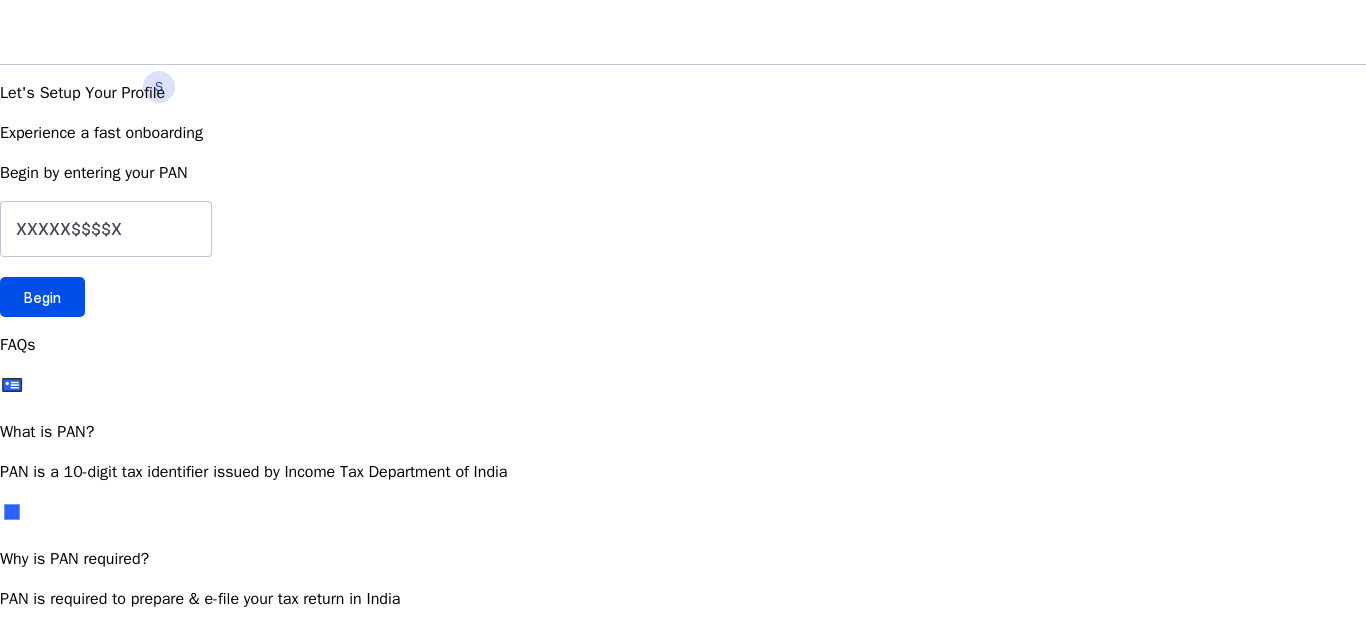 click on "S" at bounding box center [159, 87] 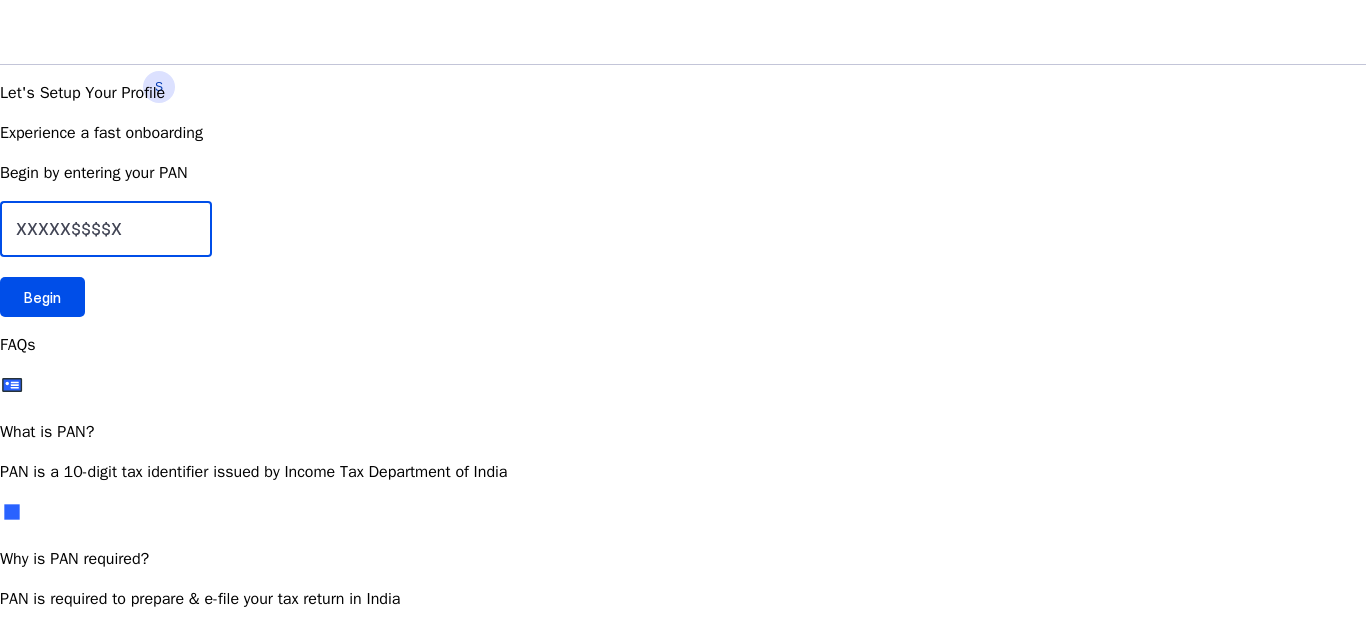 click at bounding box center (106, 229) 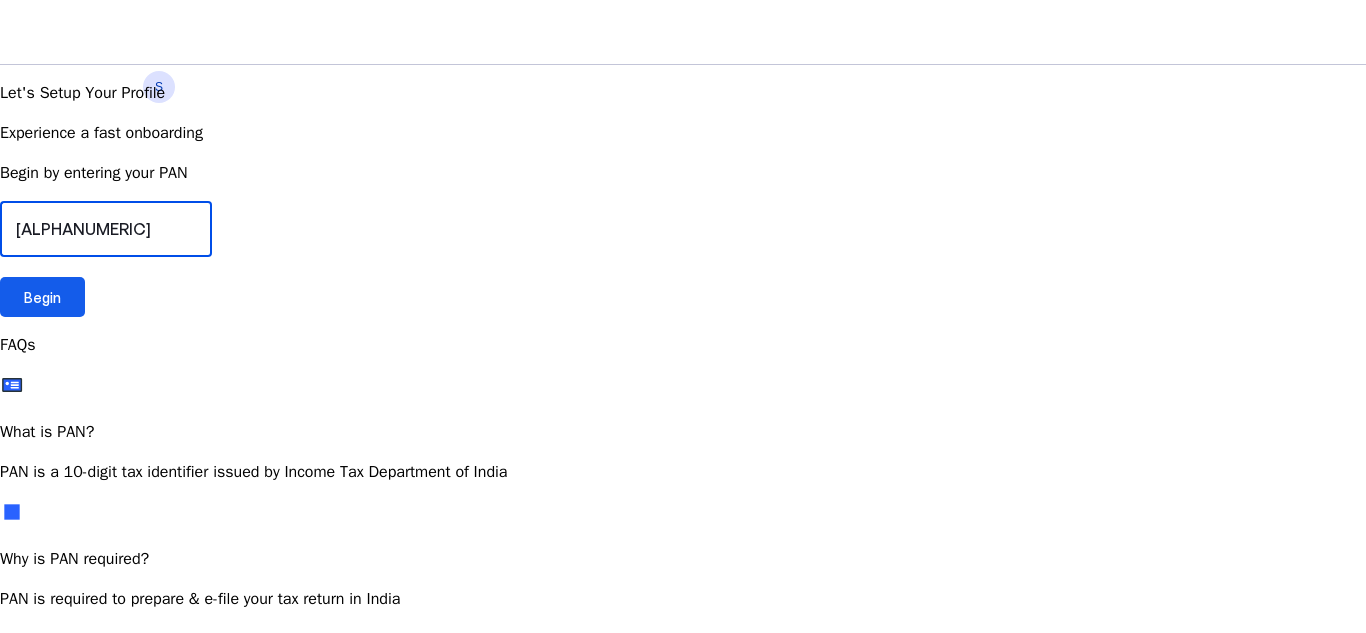 type on "[ALPHANUMERIC]" 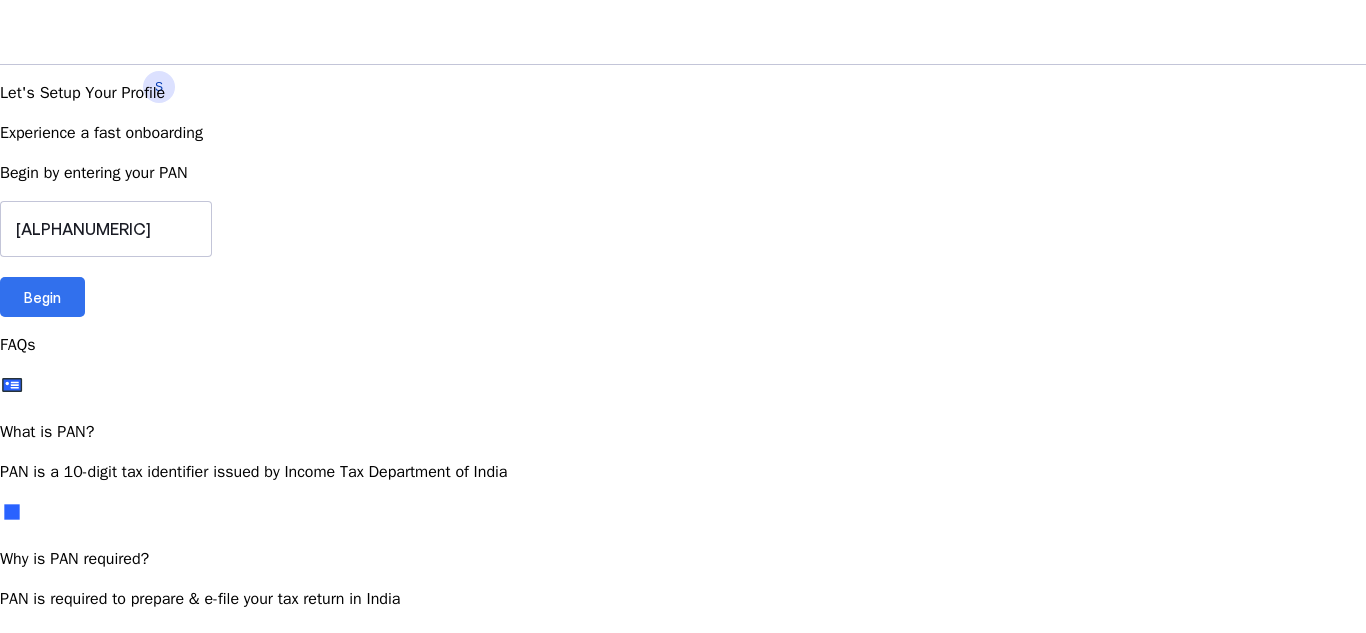 click at bounding box center [42, 297] 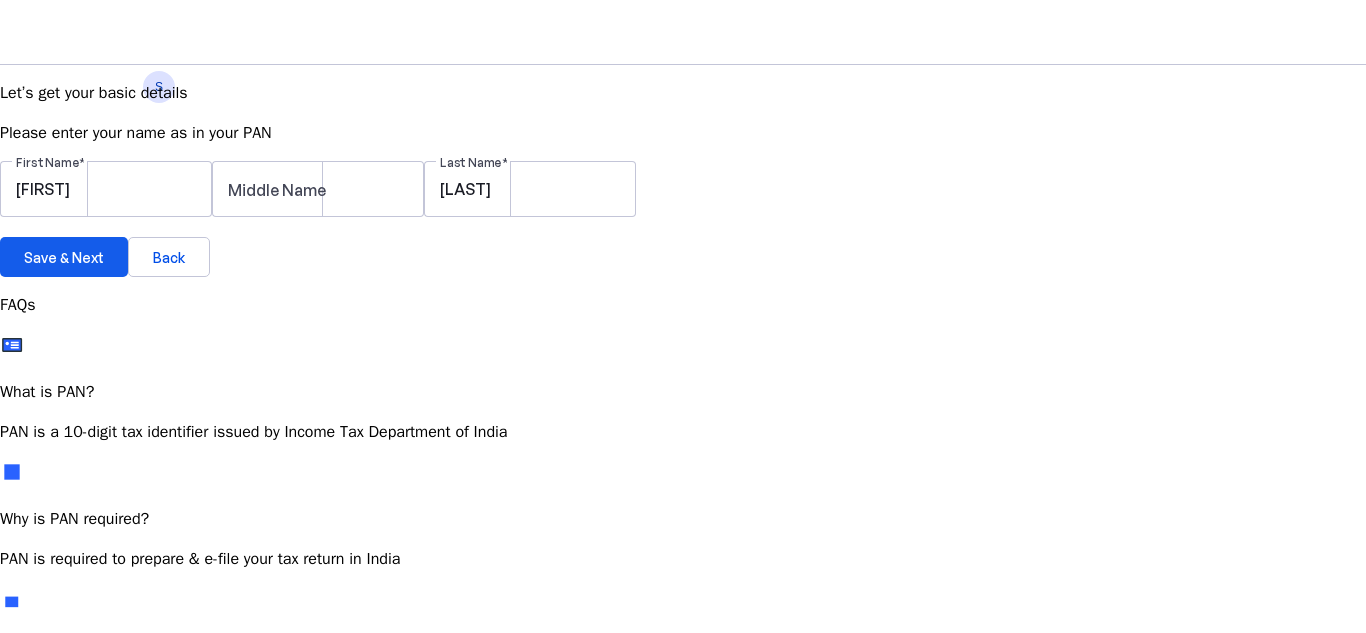 click on "Save & Next" at bounding box center (64, 257) 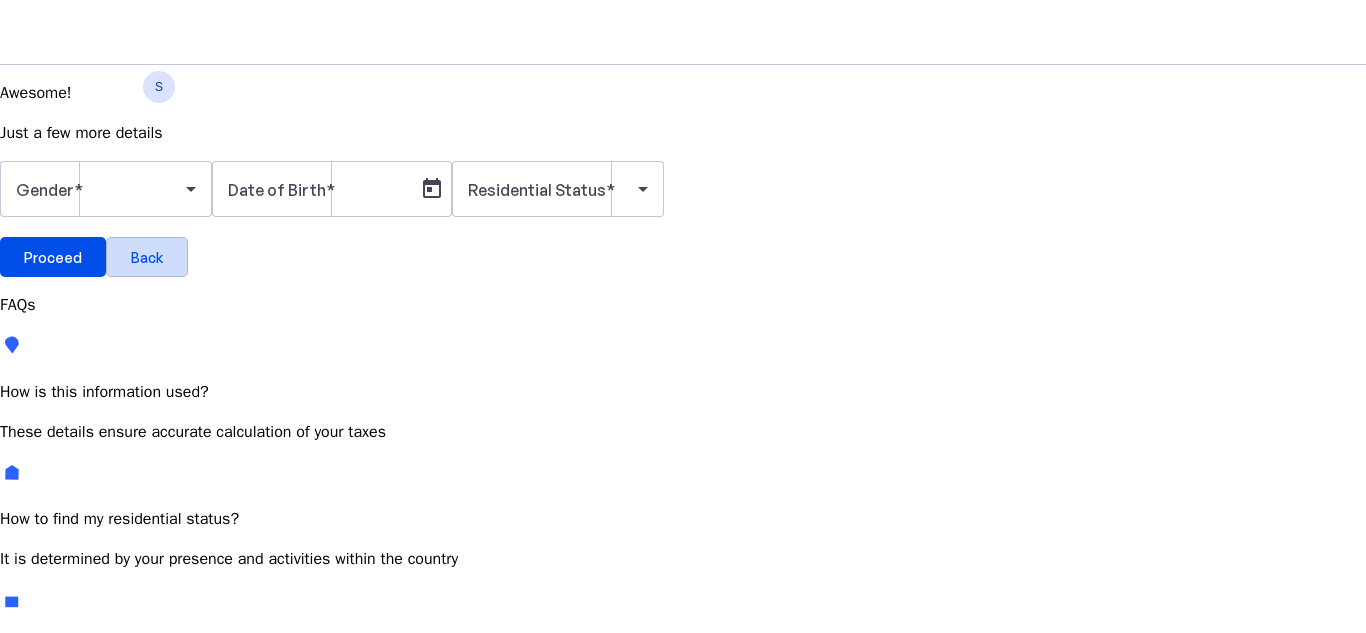 click at bounding box center (147, 257) 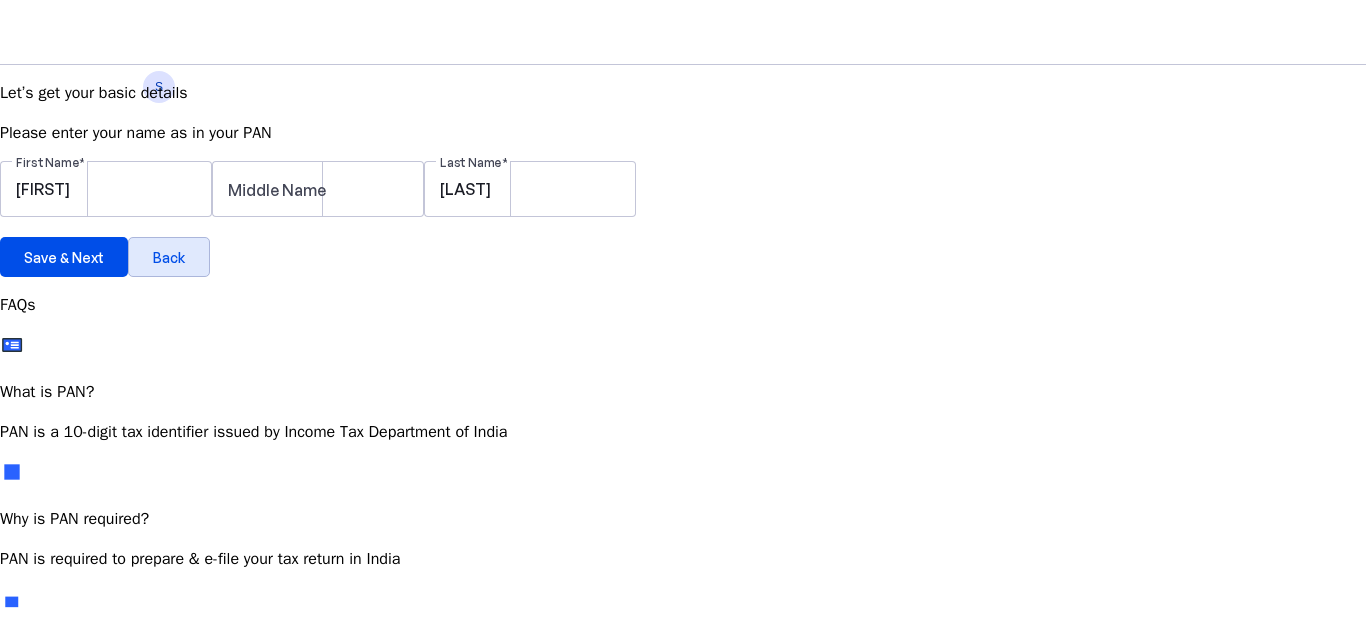 click on "Back" at bounding box center [169, 257] 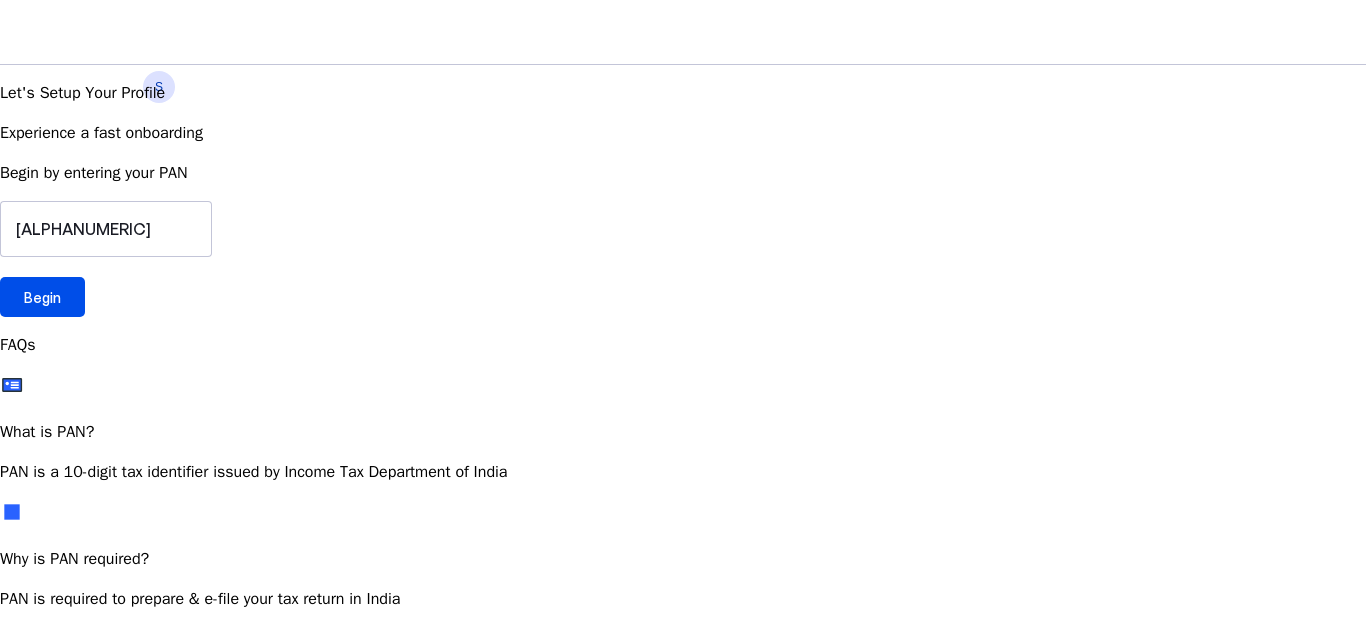 click on "S" at bounding box center [159, 87] 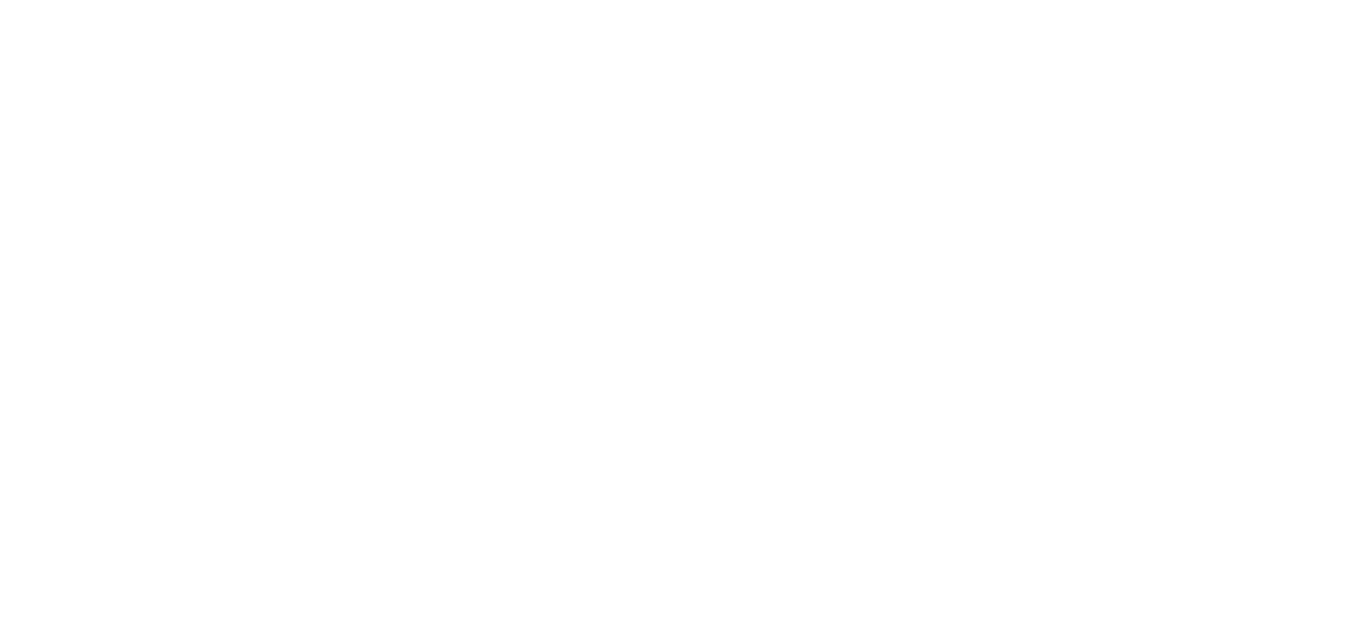 scroll, scrollTop: 0, scrollLeft: 0, axis: both 